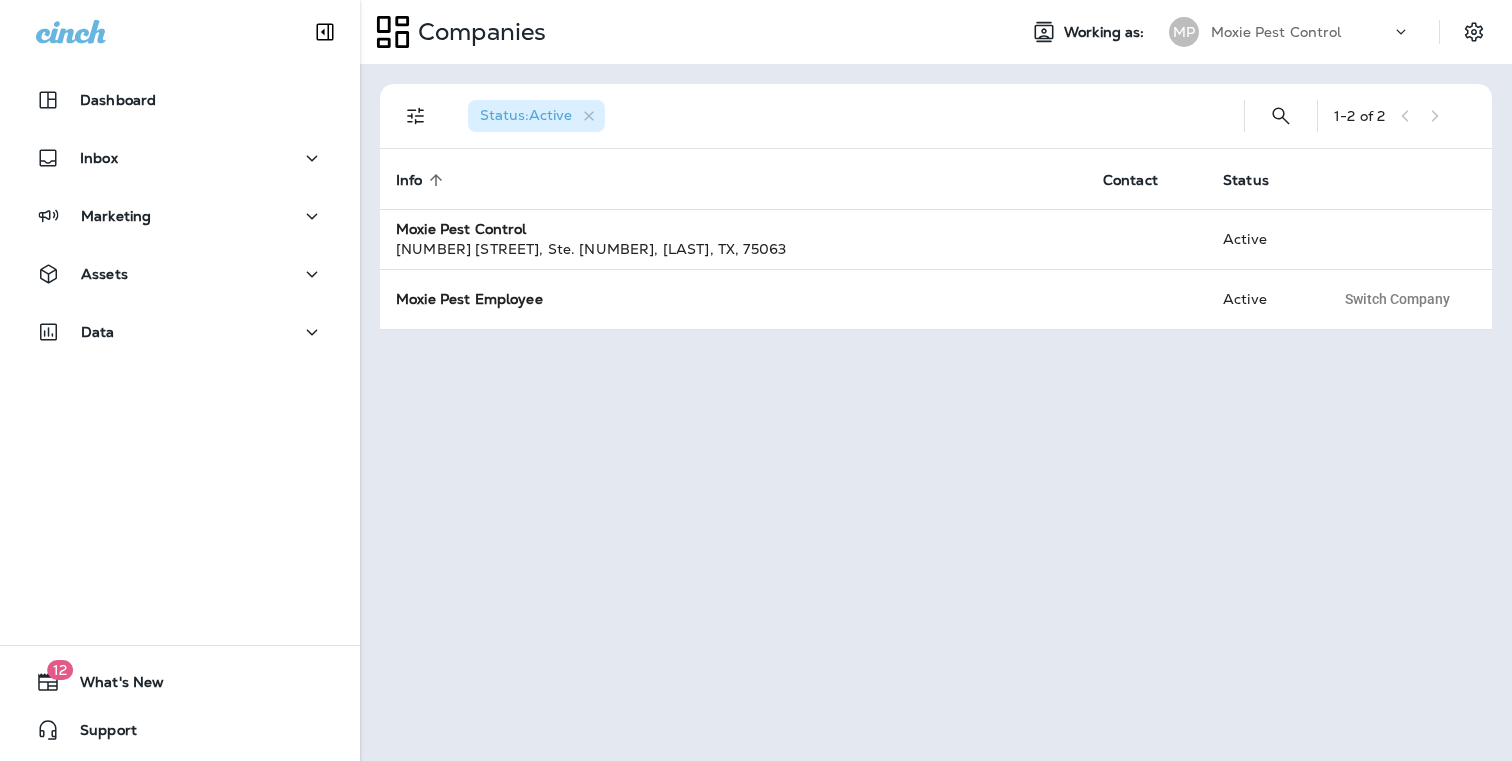 scroll, scrollTop: 0, scrollLeft: 0, axis: both 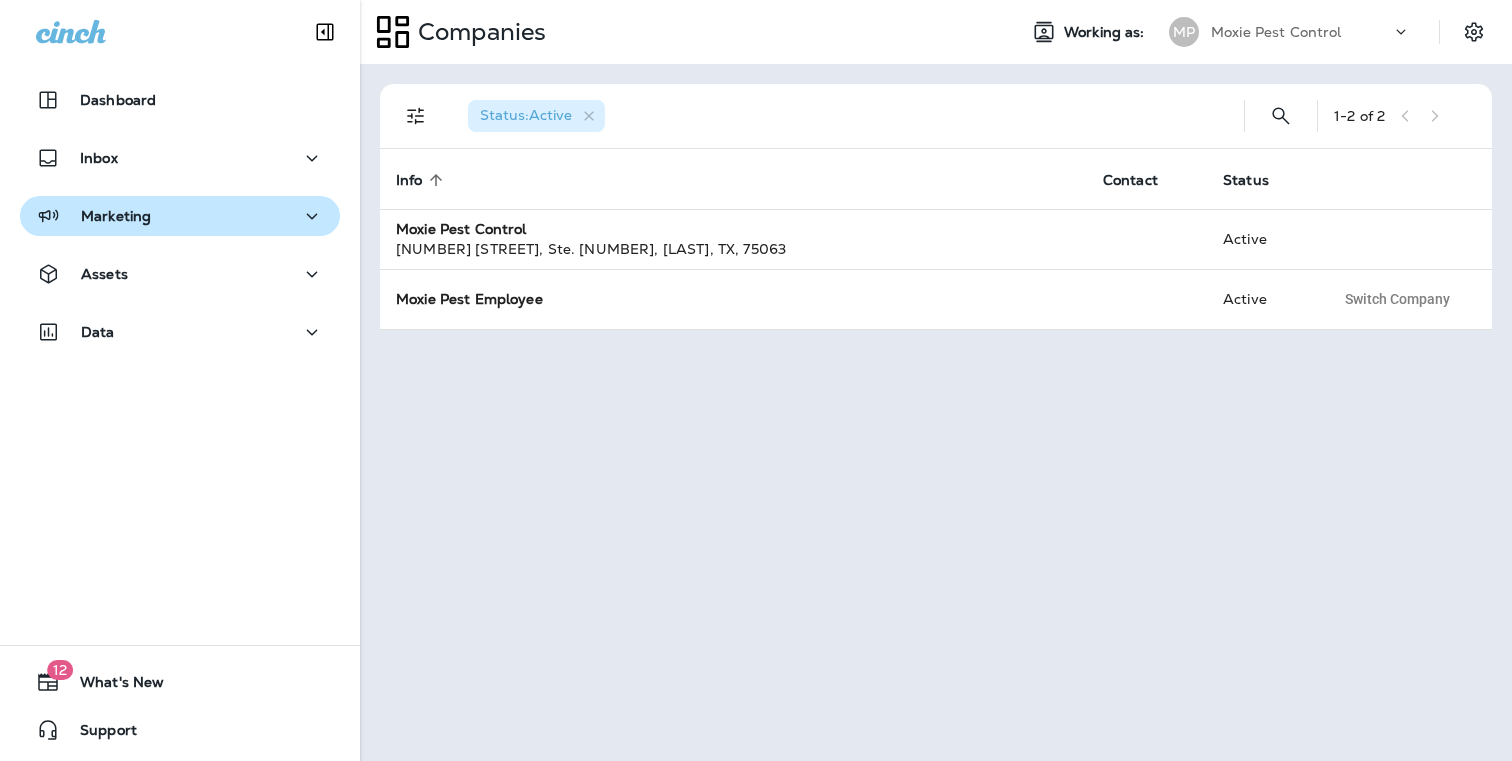 click on "Marketing" at bounding box center (118, 100) 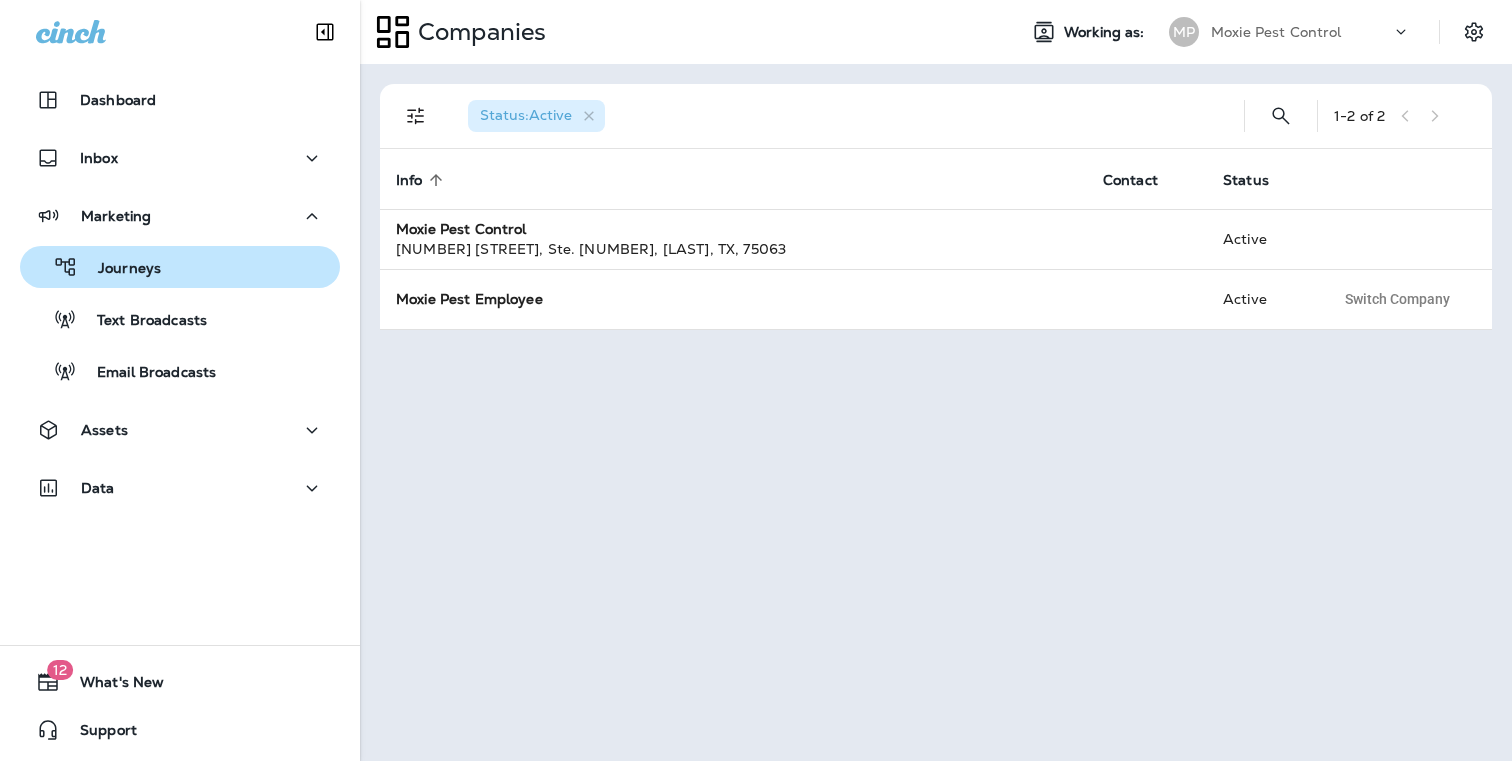 click on "Journeys" at bounding box center (119, 269) 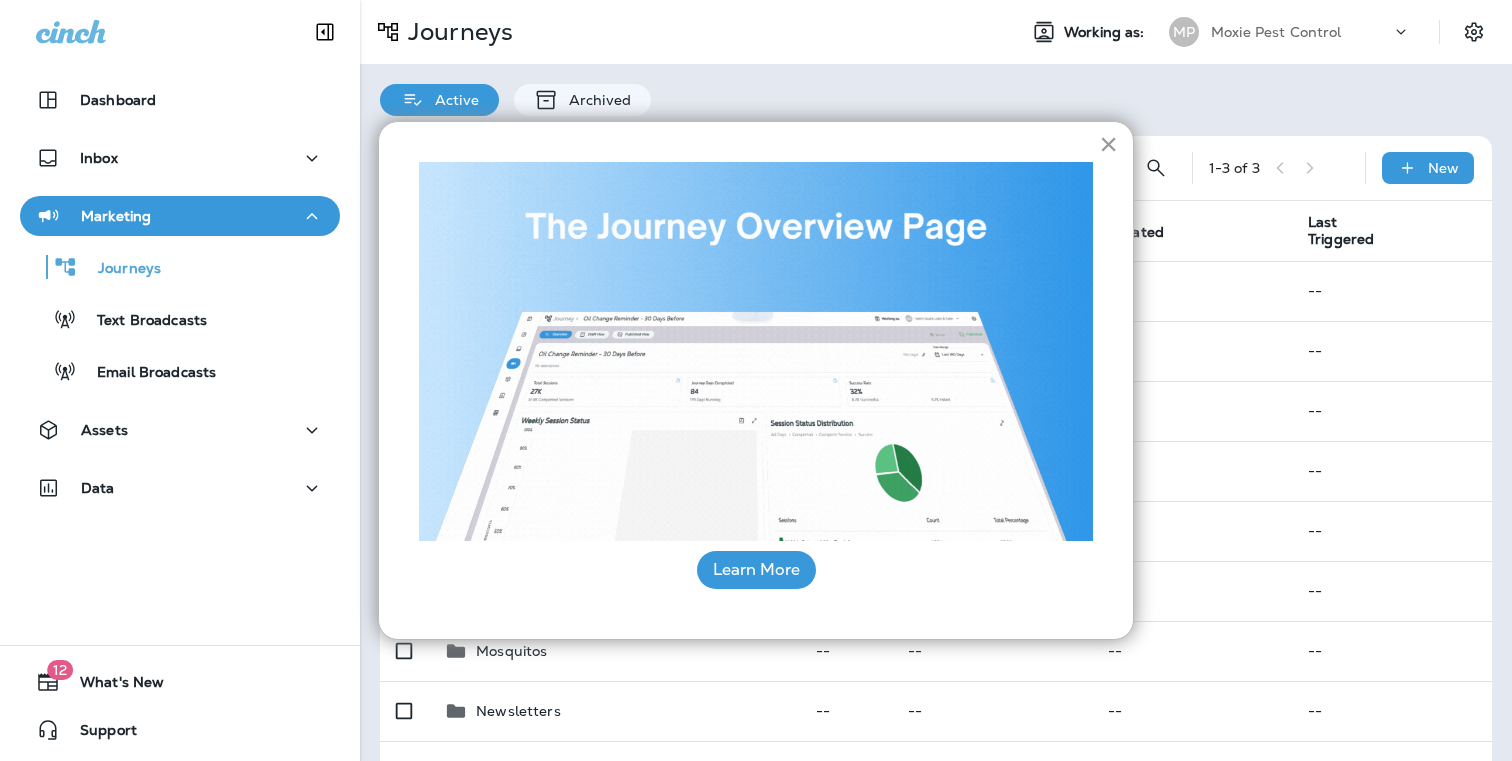 click on "×" at bounding box center [1108, 144] 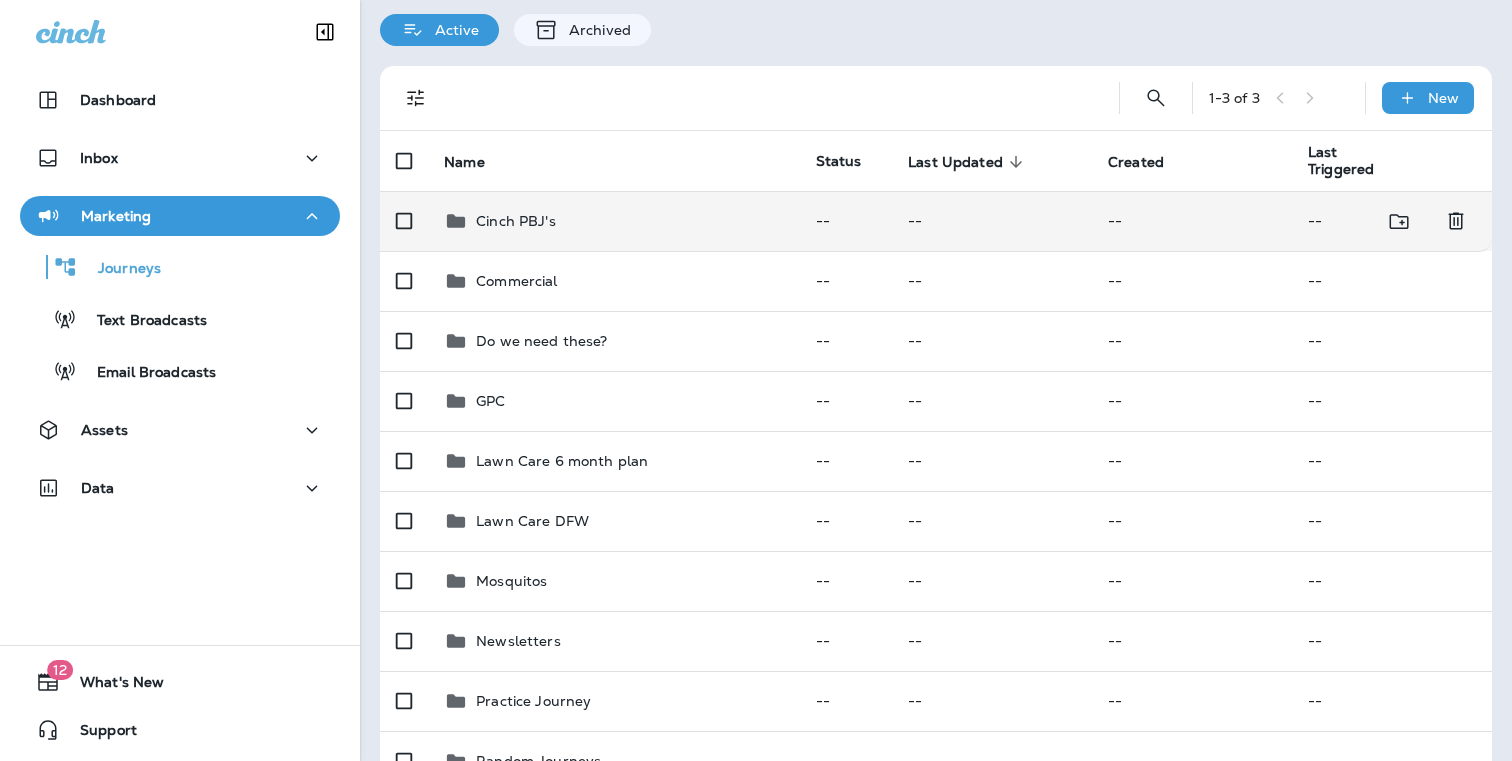 scroll, scrollTop: 72, scrollLeft: 0, axis: vertical 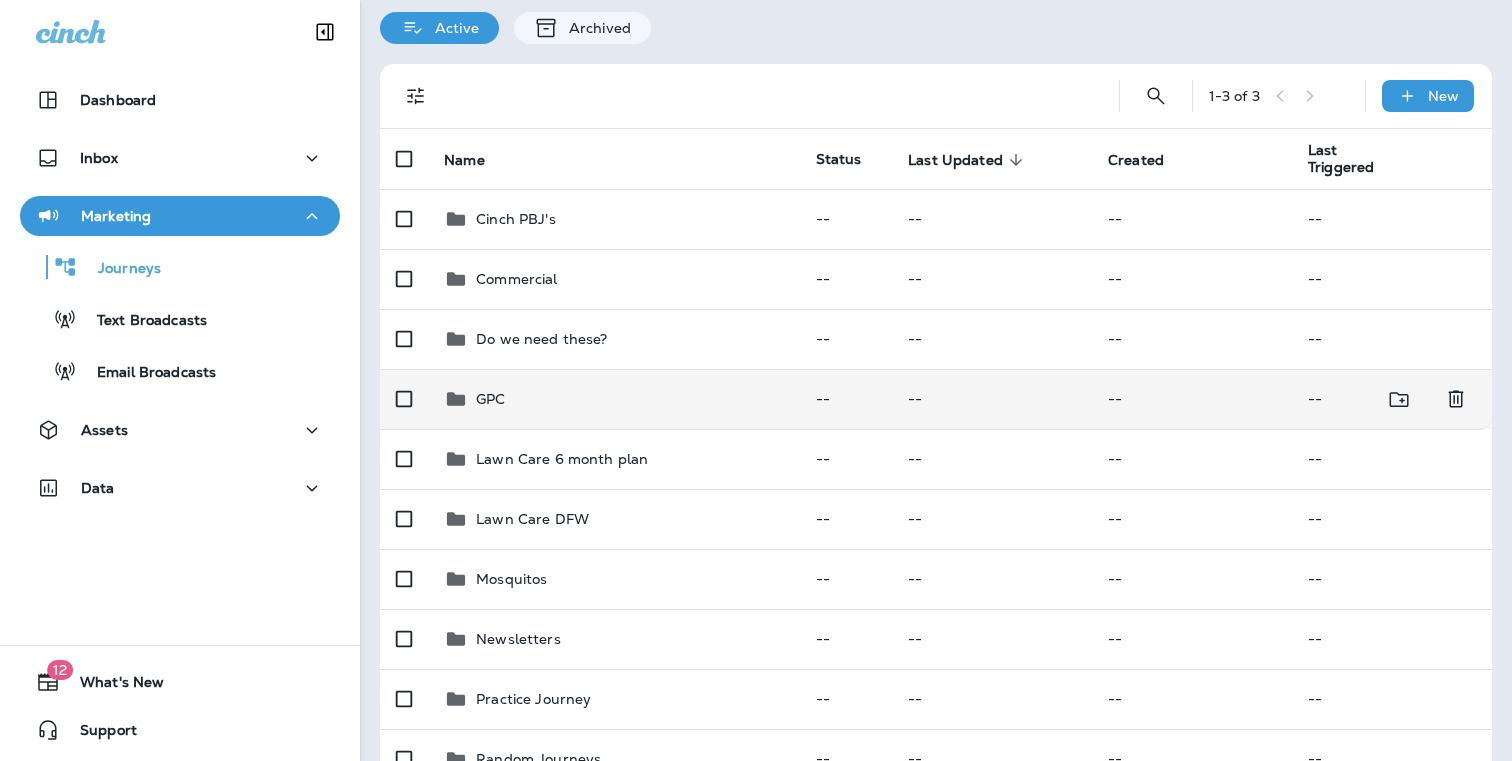 click on "GPC" at bounding box center (516, 219) 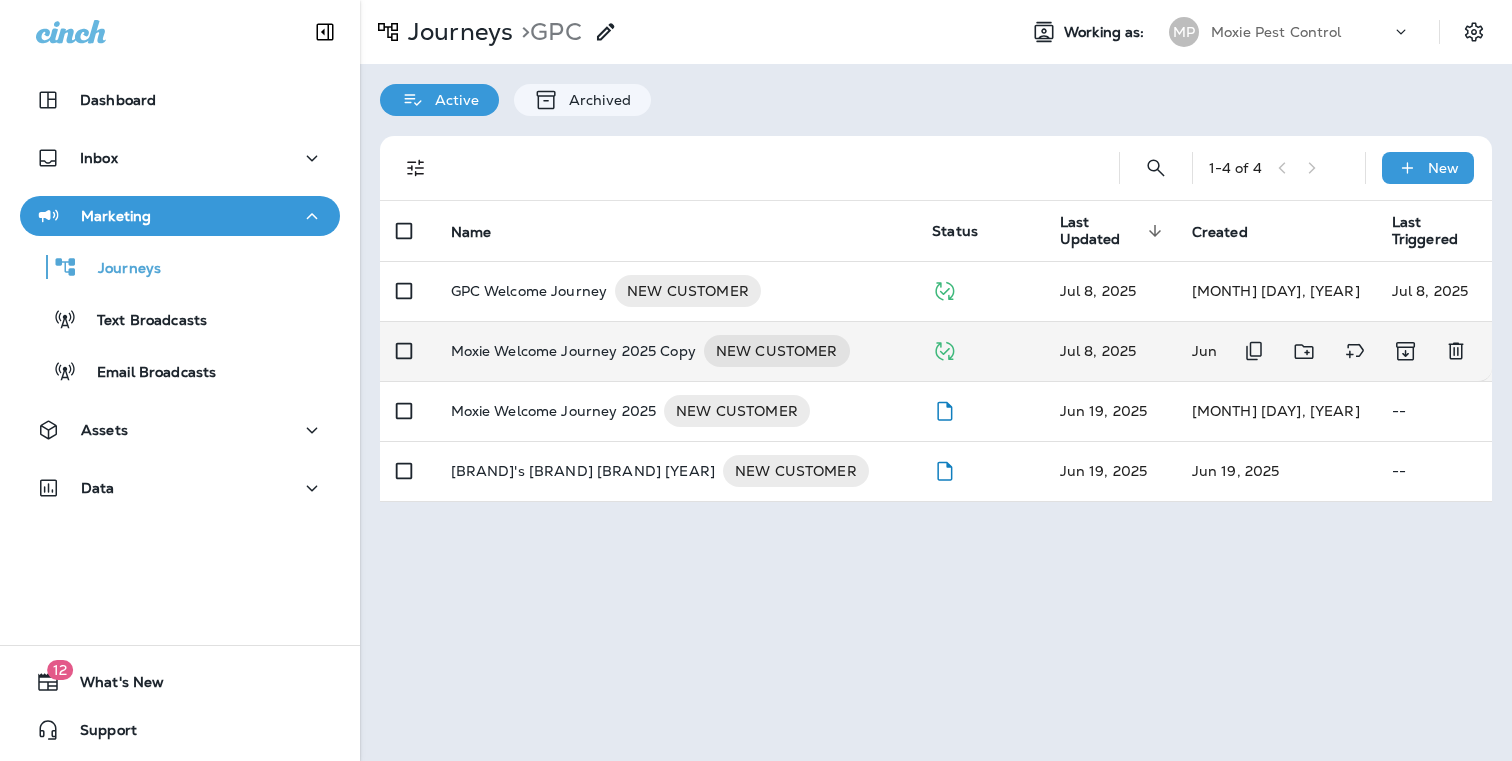 click on "Moxie Welcome Journey 2025 Copy" at bounding box center (529, 291) 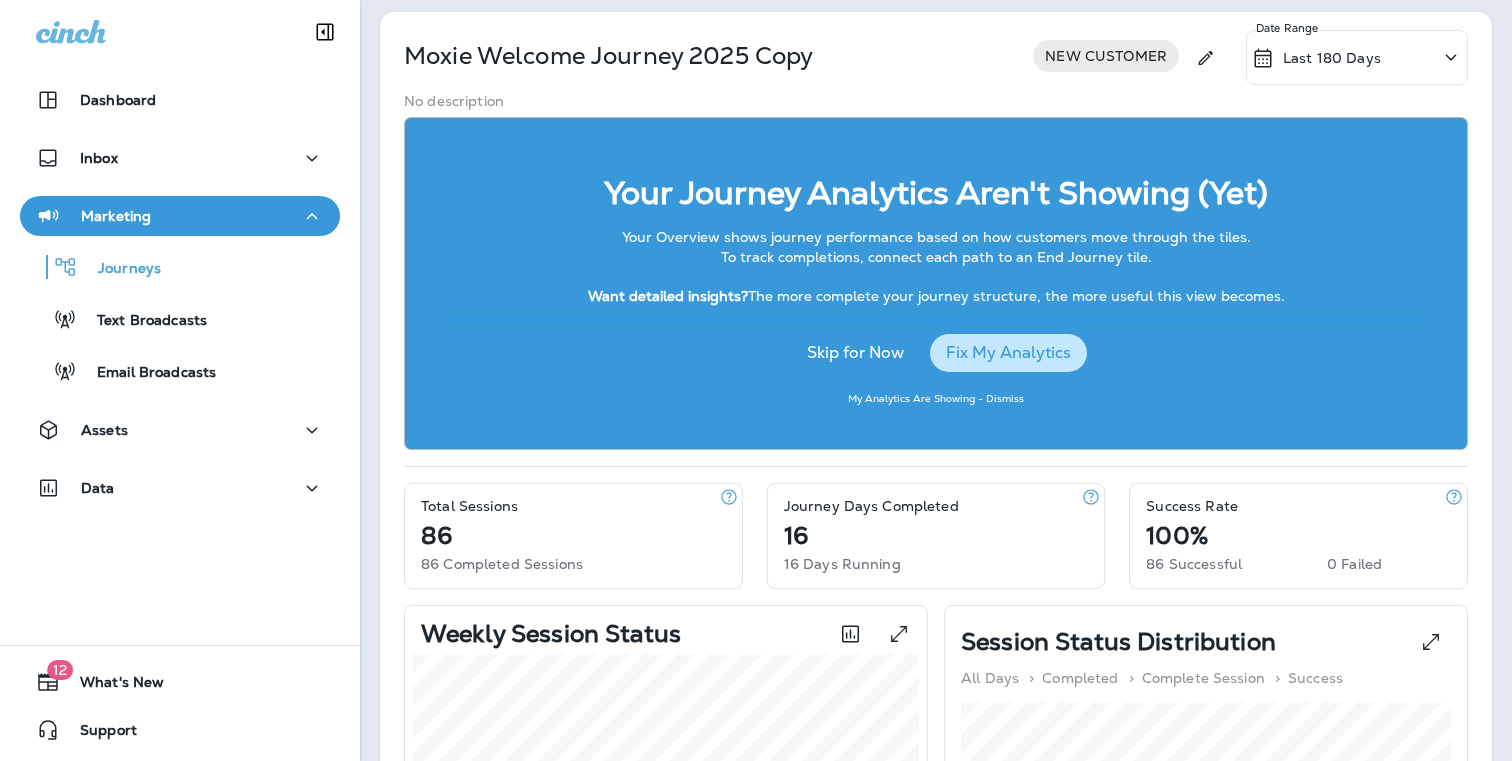 scroll, scrollTop: 0, scrollLeft: 0, axis: both 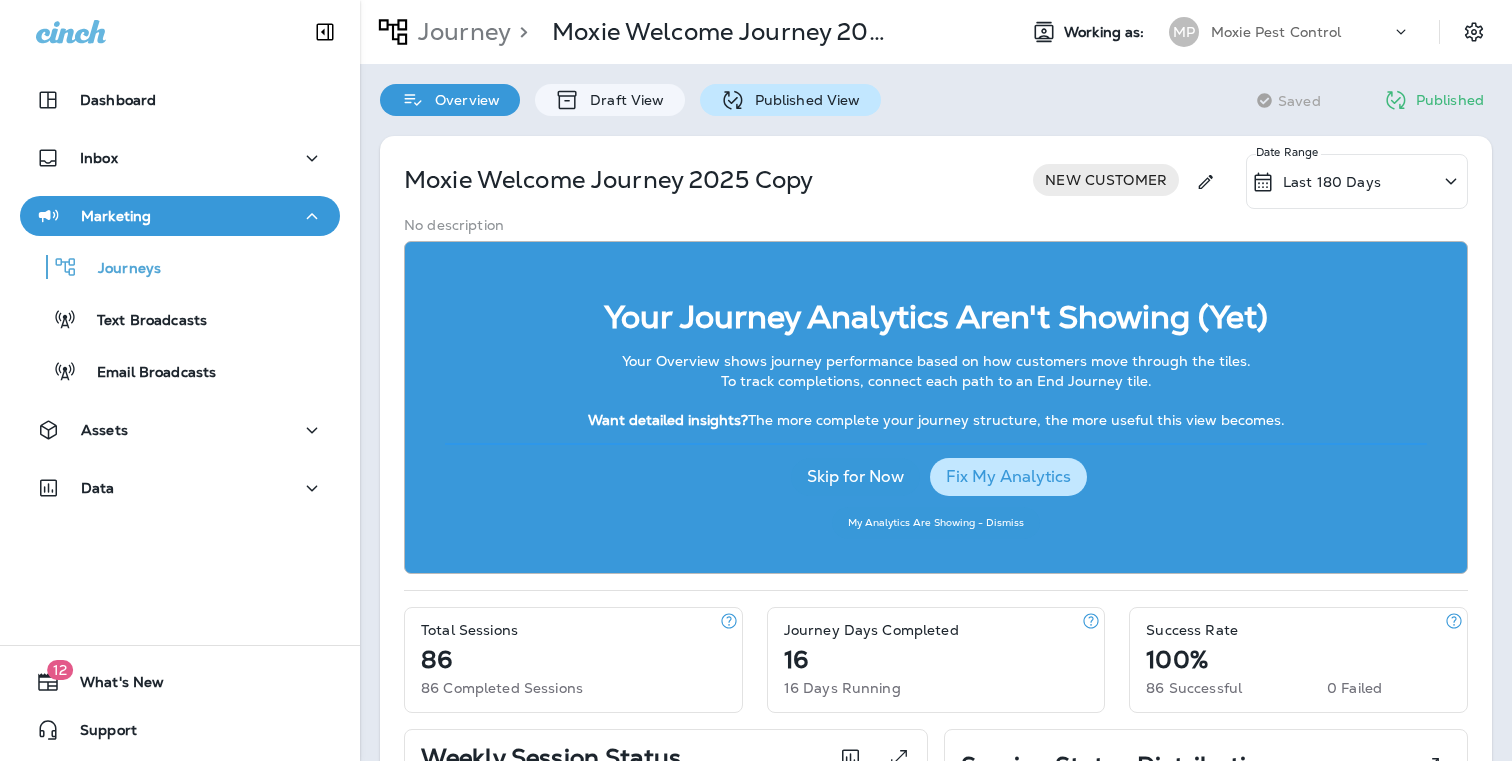 click on "Published View" at bounding box center (622, 100) 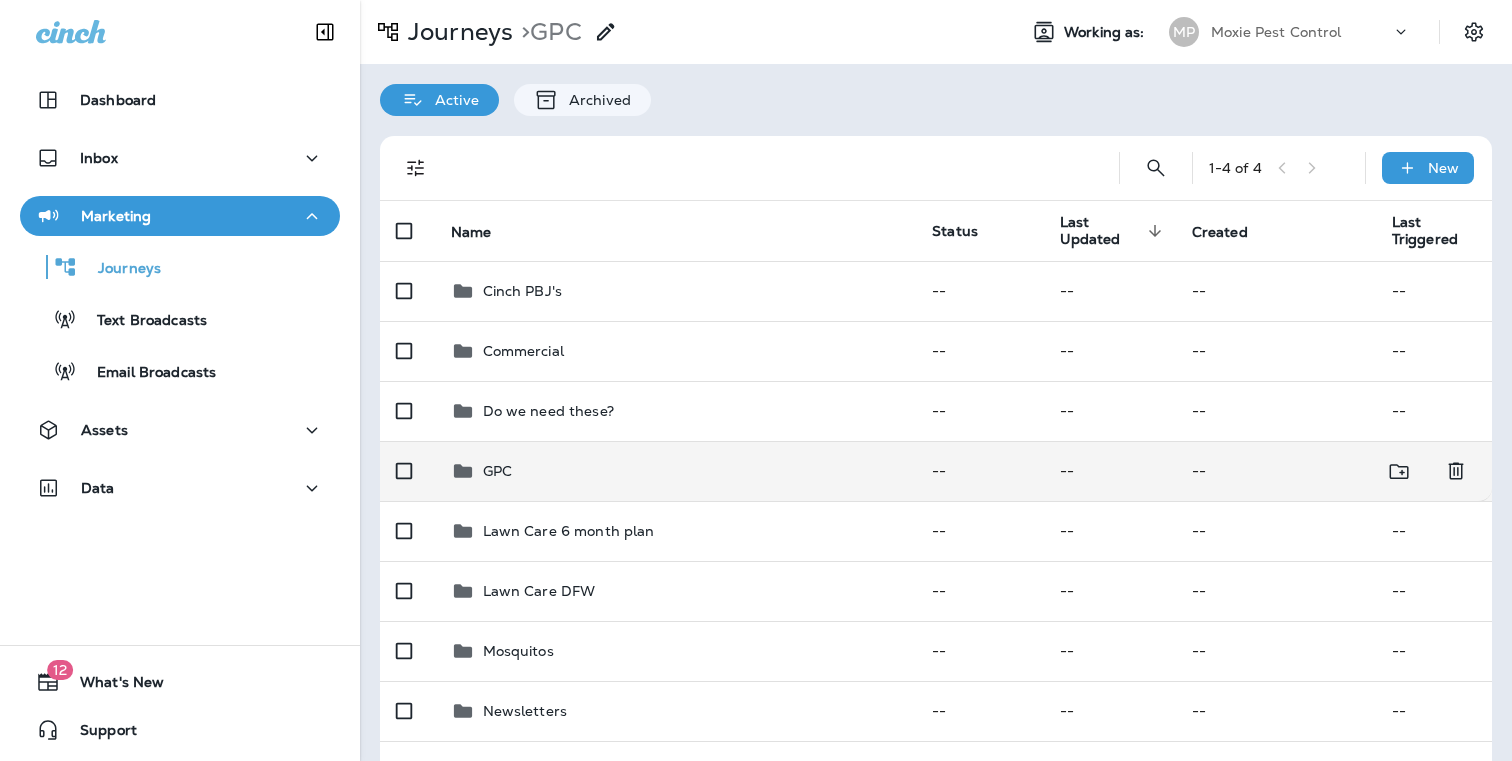 click on "GPC" at bounding box center (523, 291) 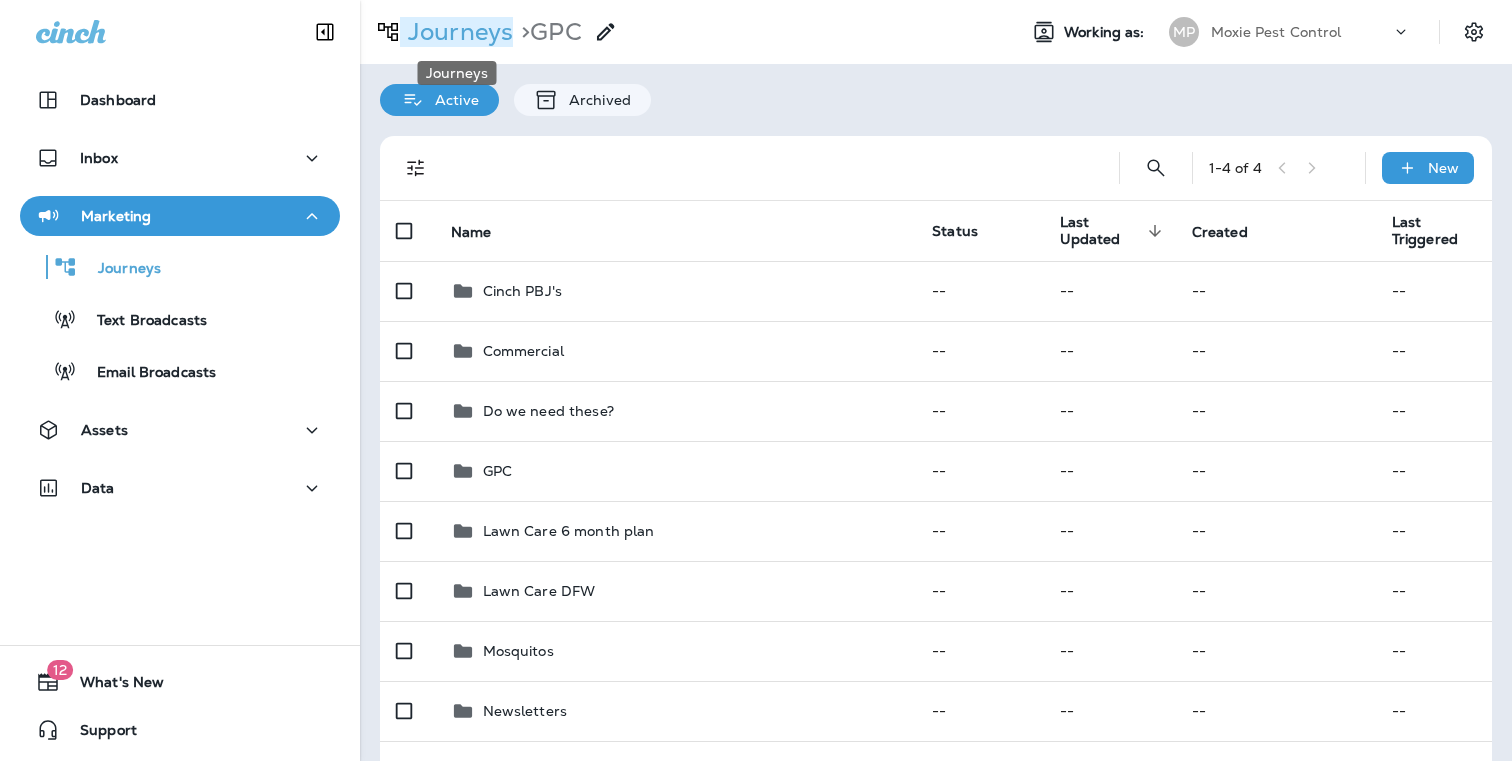 click on "Journeys" at bounding box center (456, 32) 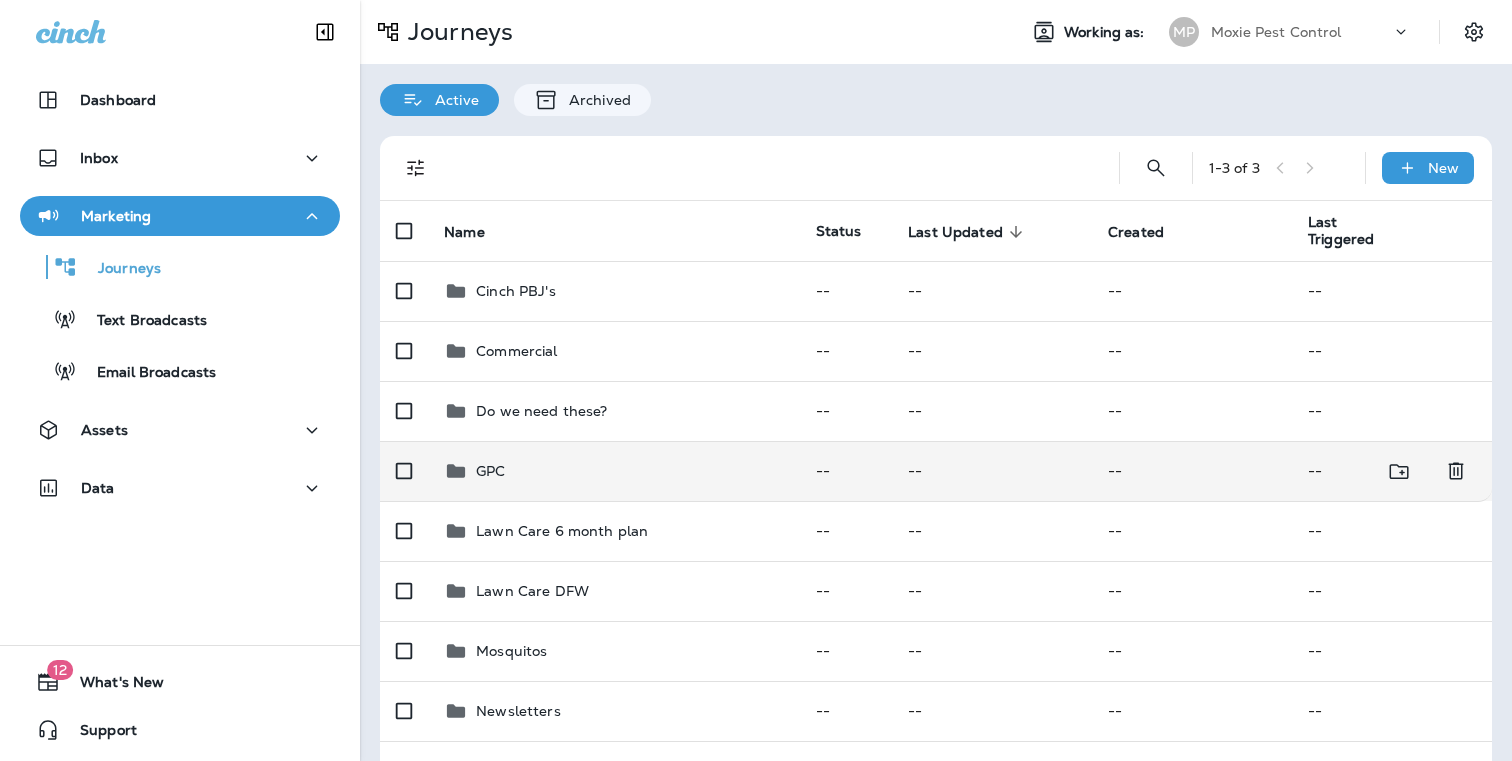 click on "GPC" at bounding box center (516, 291) 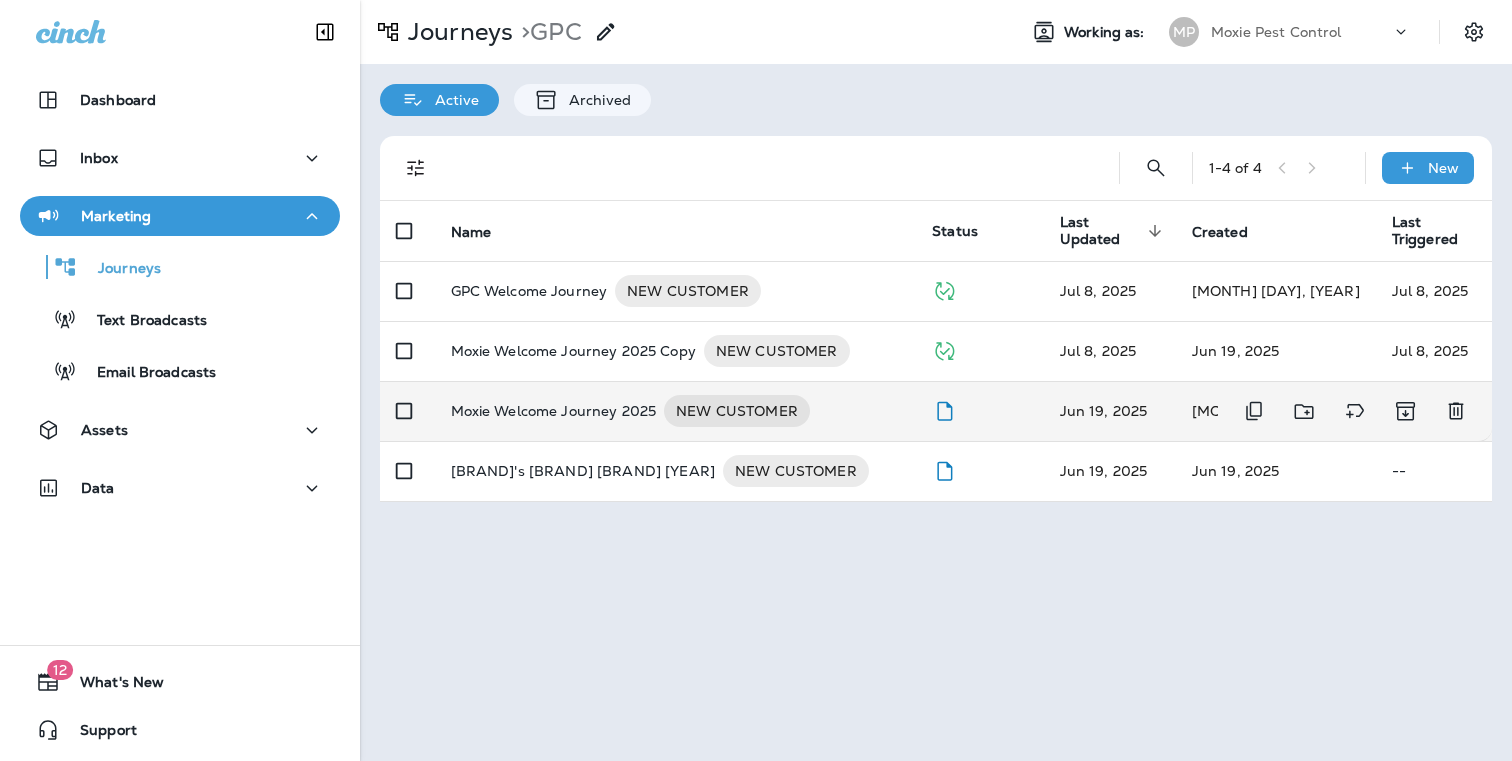click on "Moxie Welcome Journey 2025" at bounding box center (529, 291) 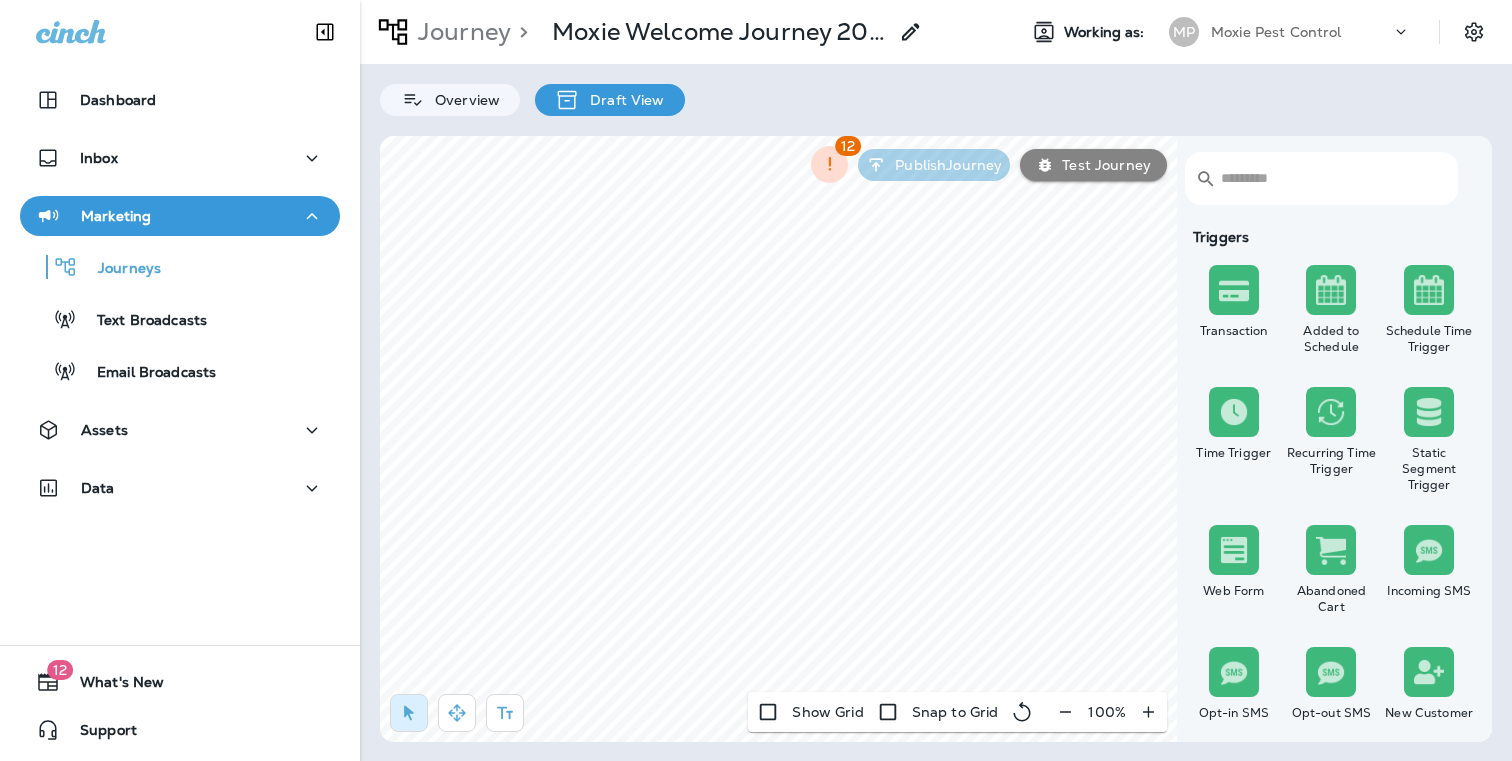scroll, scrollTop: 0, scrollLeft: 0, axis: both 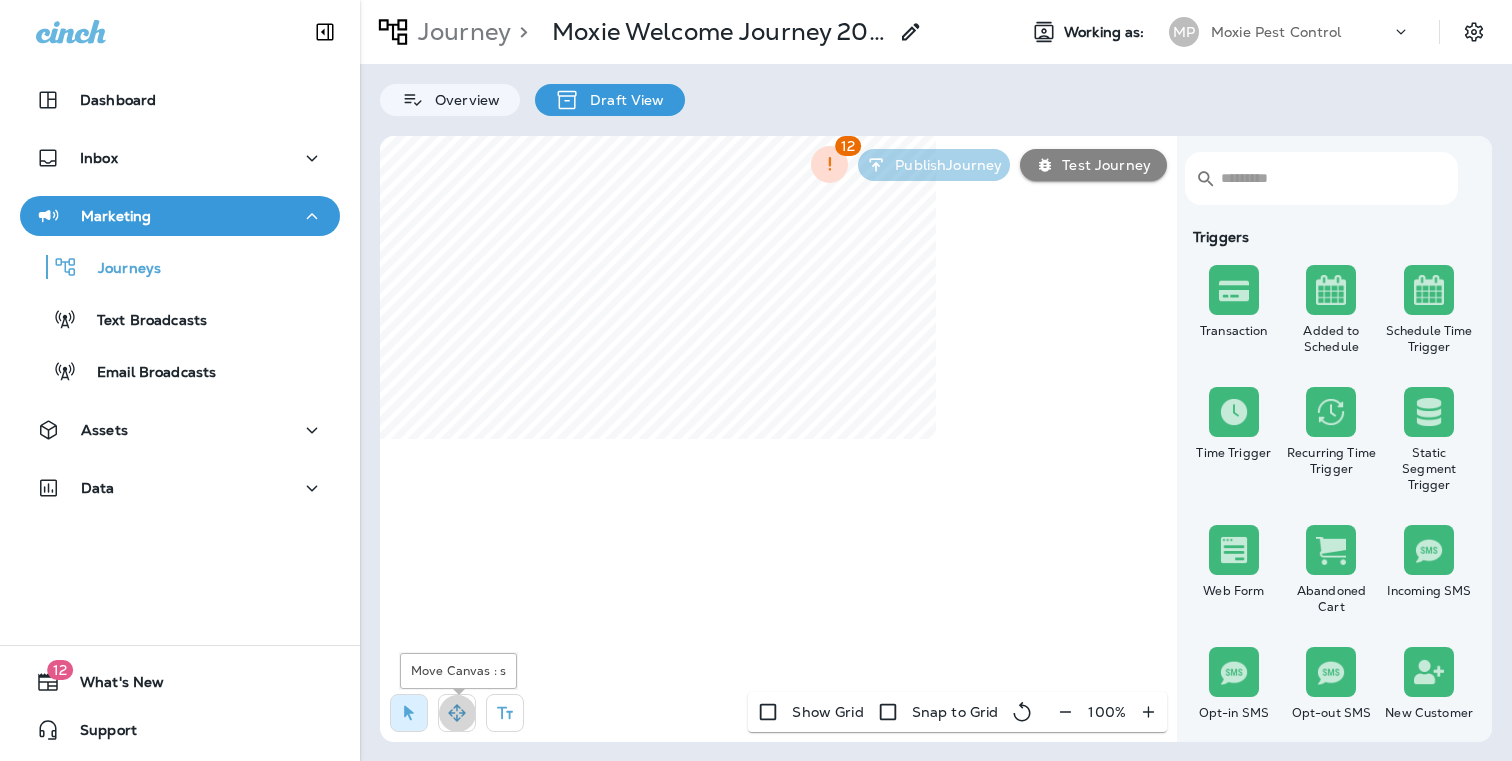 click at bounding box center (457, 713) 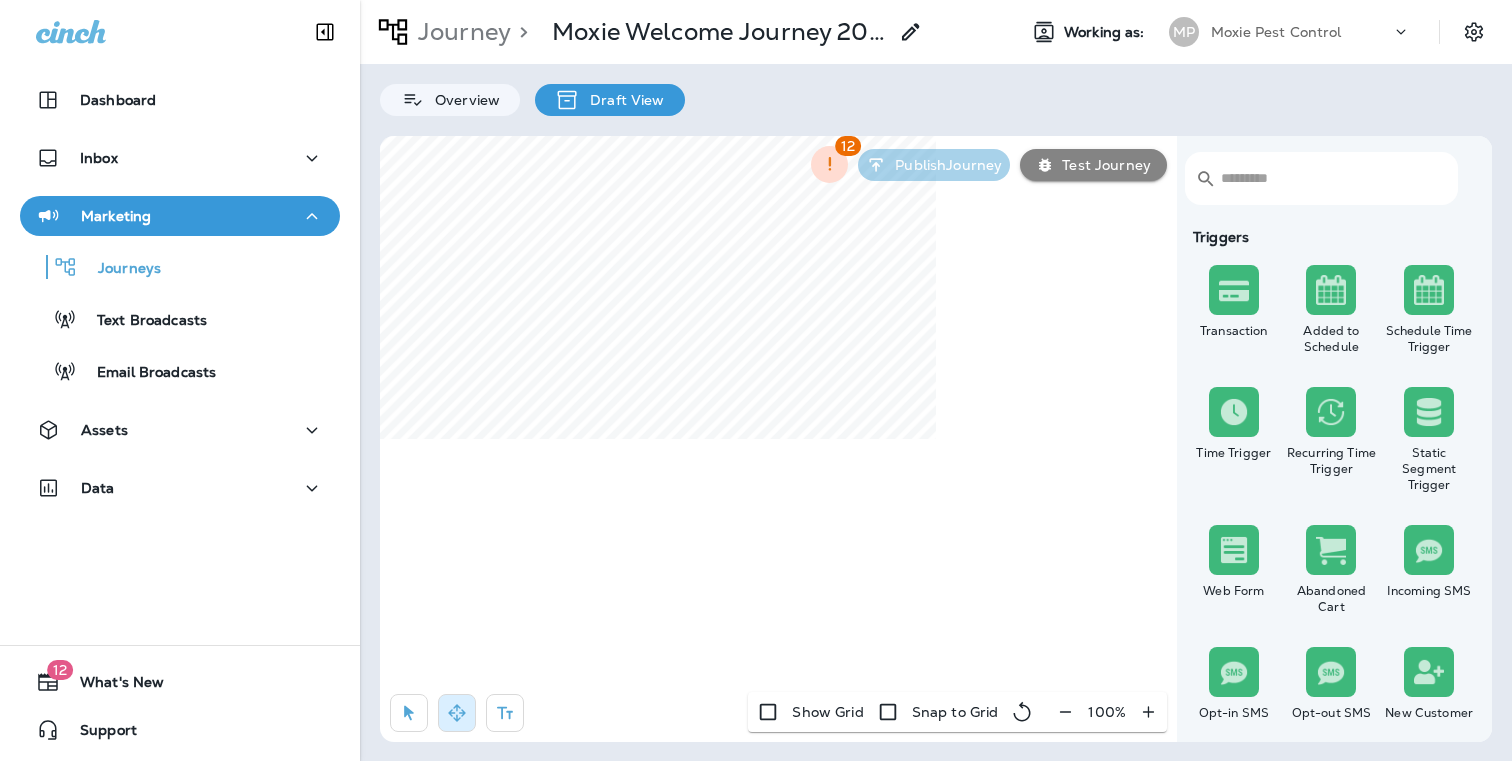 click on "Journey > Moxie Welcome Journey 2025 Working as: MP Moxie Pest Control Overview Draft View ​ ​ Triggers Transaction Added to Schedule Schedule Time Trigger Time Trigger Recurring Time Trigger Static Segment Trigger Web Form Abandoned Cart Incoming SMS Opt-in SMS Opt-out SMS New Customer New Review Survey Completed Actions Time Delay Await SMS Reply Rate Limit Send Email Send SMS Send MMS Send Mailer Send Notification End Journey A/B Split A/B Testing Add to Static Segment Remove from Static Segment Add to Facebook Audience Remove from Facebook Audience Add to Google Ads Audience Remove from Google Ads Audience Add to Mailbox Power Remove from Mailbox Power Send Survey SMS Send Survey Email Webhook Contest Winners Recurring Contest Winners Add to DripDrop Reply to Review Conditions Check Data Field Check Email Status Repeat Customer Has Transaction Distance from Location SMS Subscription Status In Static Segment Has Offer Check Schedule Data v2 Check Schedule Status Check Schedule Data Termite Check 12   %" at bounding box center [936, 380] 